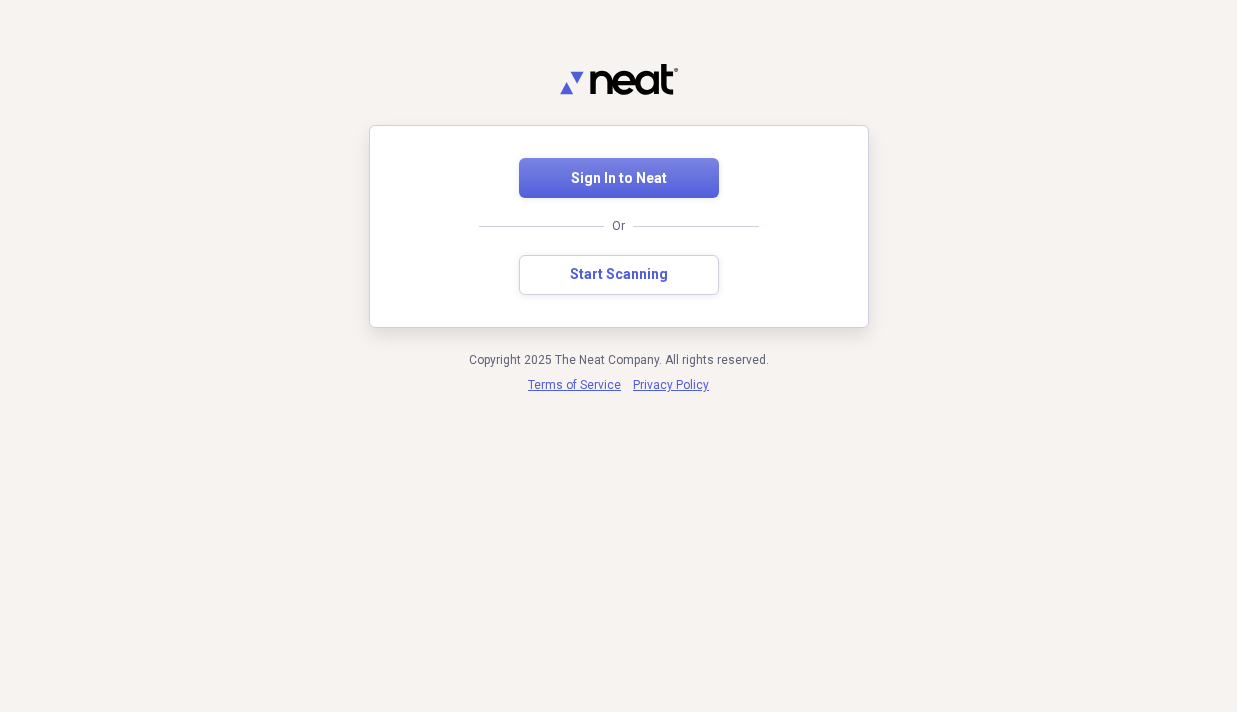 scroll, scrollTop: 0, scrollLeft: 0, axis: both 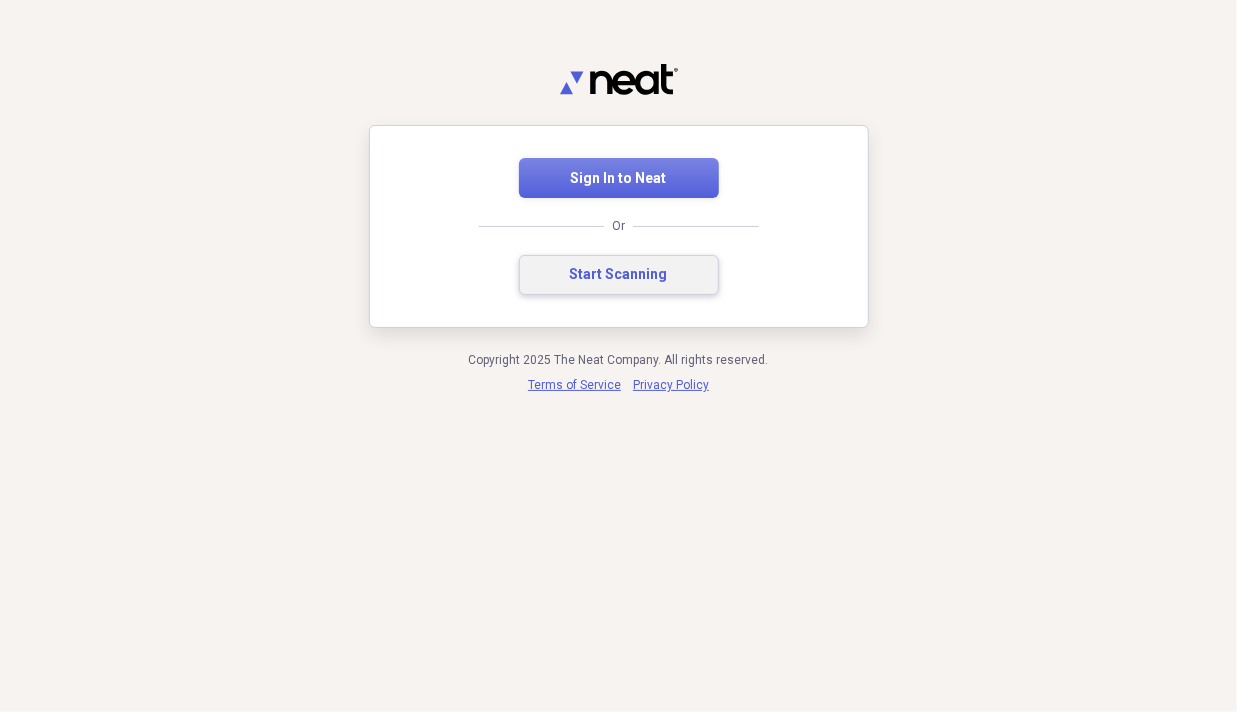 click on "Start Scanning" at bounding box center [619, 275] 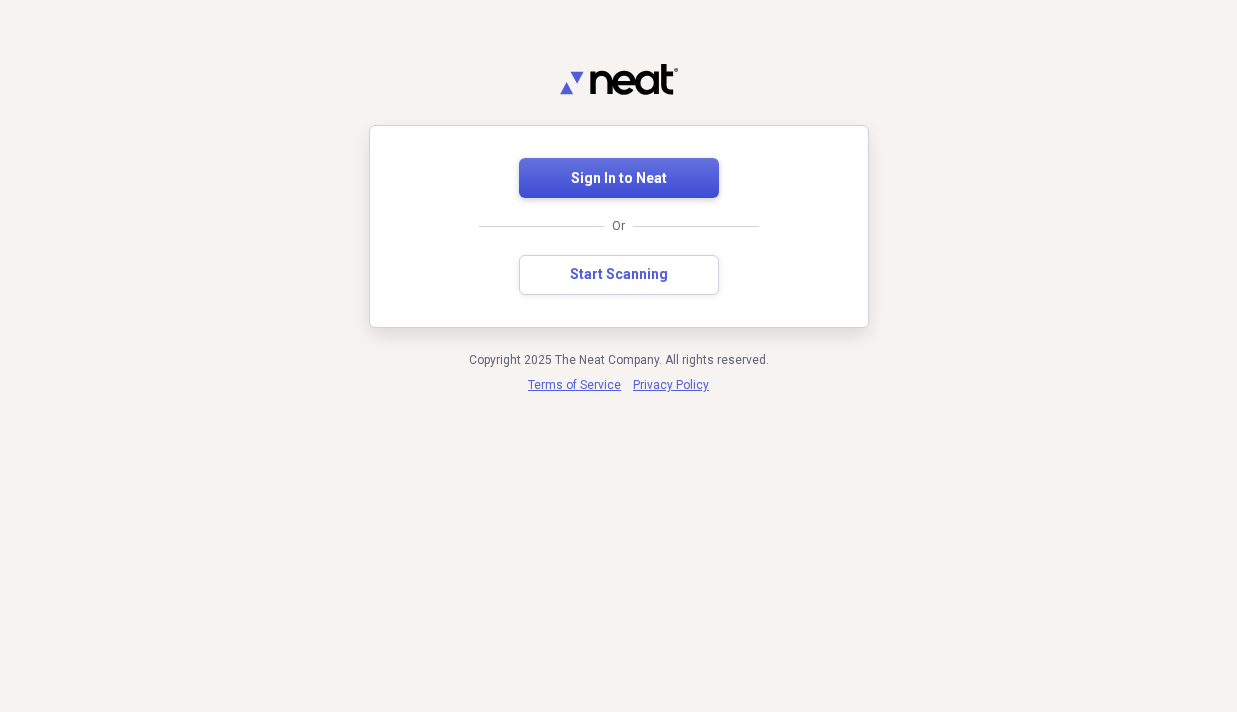 scroll, scrollTop: 0, scrollLeft: 0, axis: both 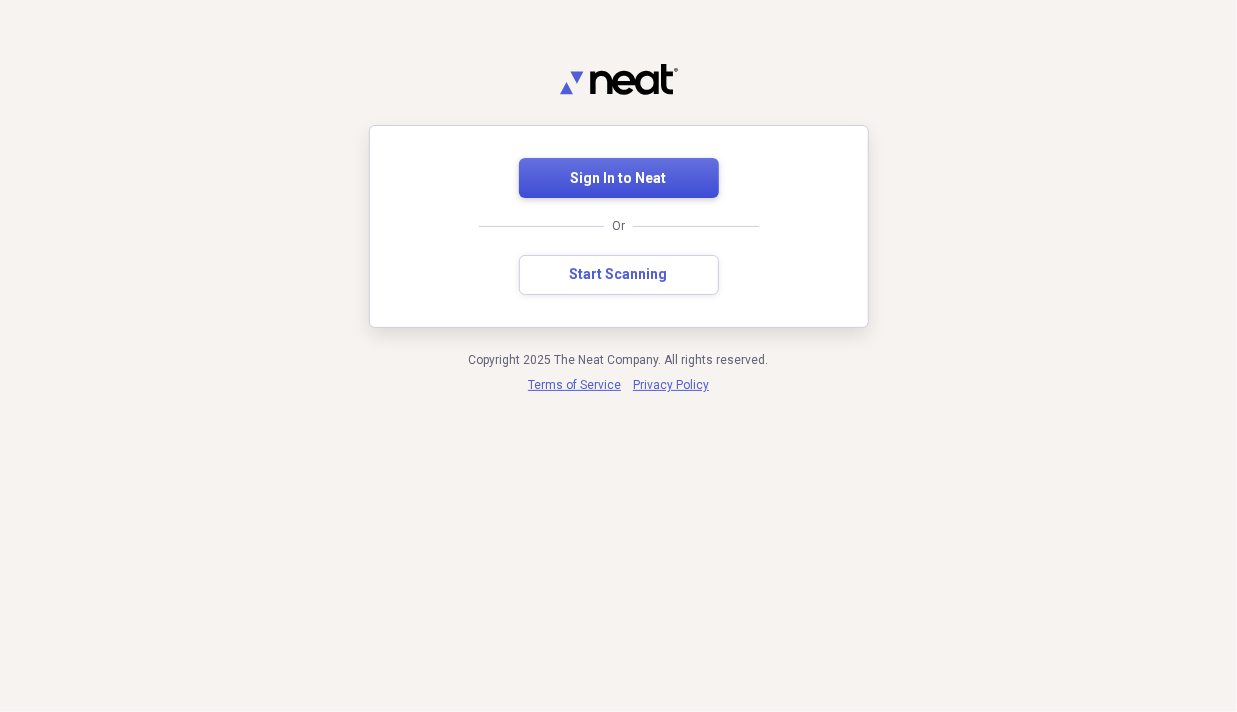 click on "Sign In to Neat" at bounding box center [619, 179] 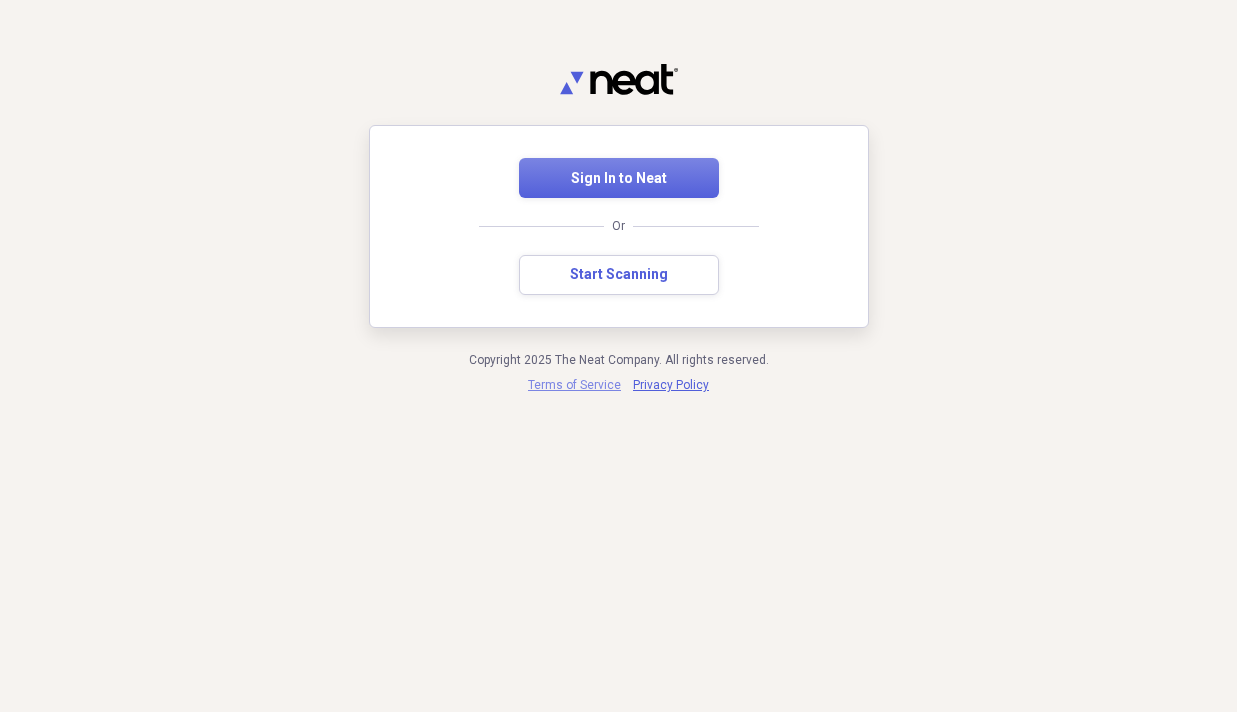 scroll, scrollTop: 0, scrollLeft: 0, axis: both 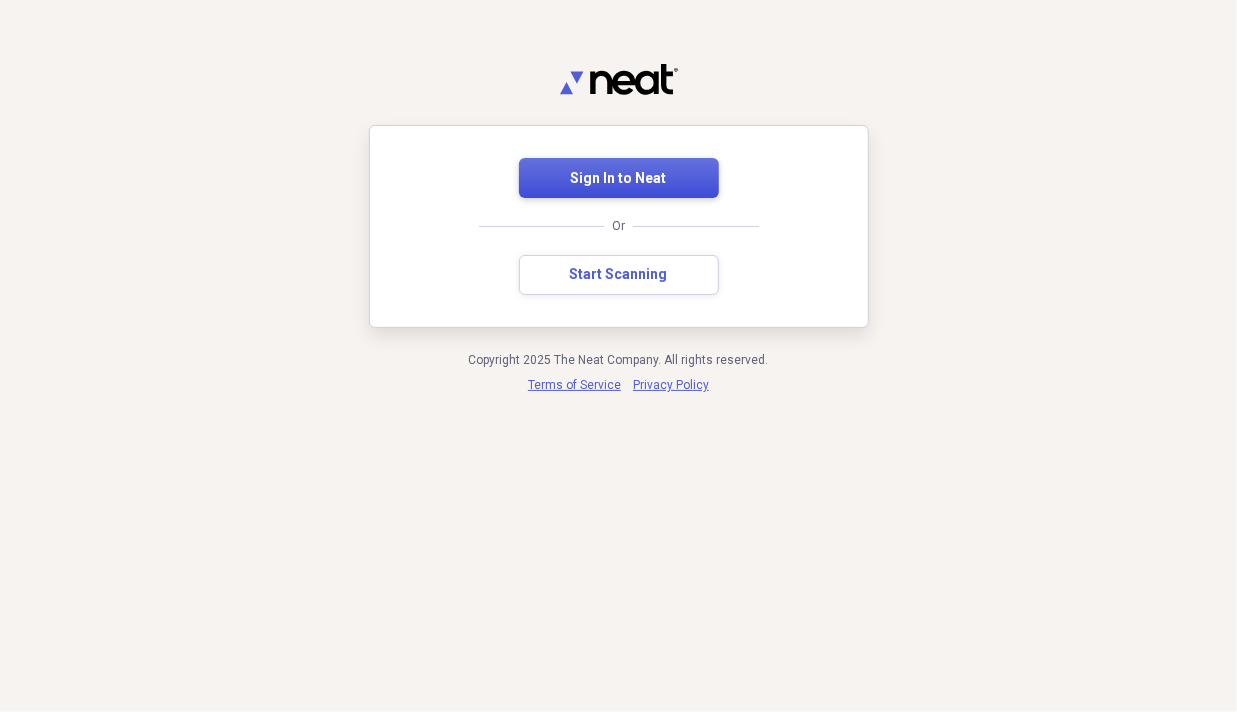 click on "Sign In to Neat" at bounding box center [619, 179] 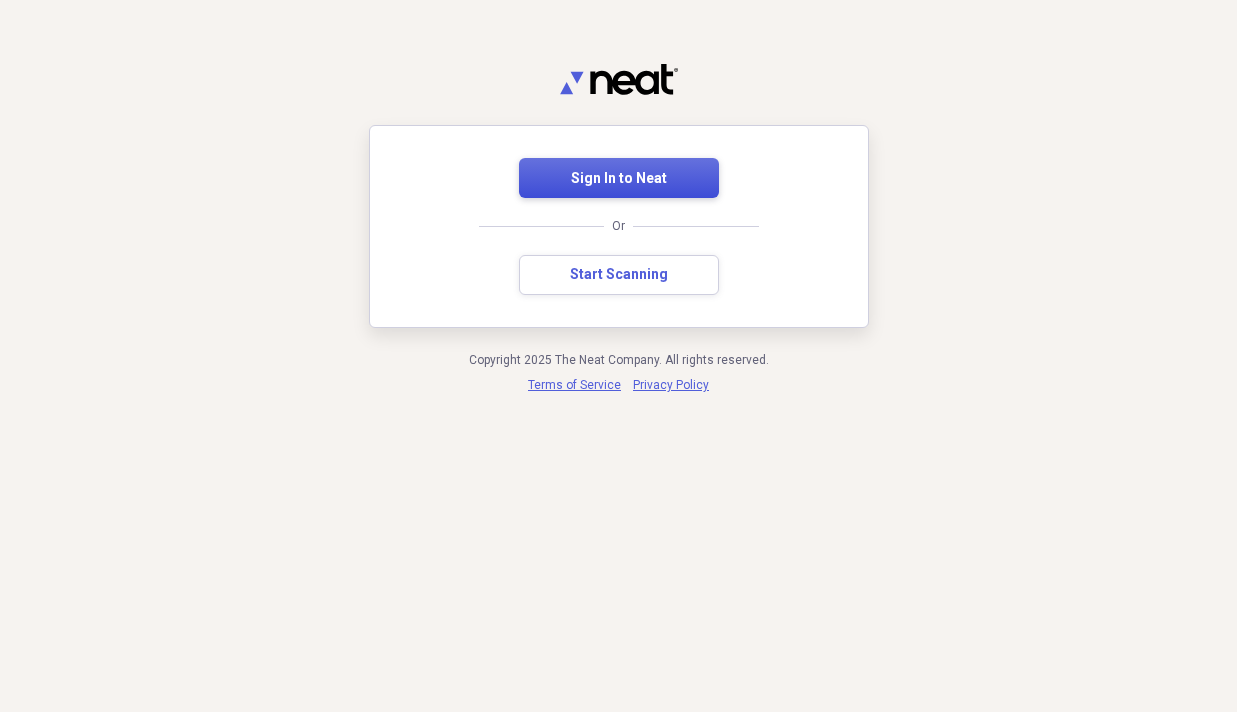 scroll, scrollTop: 0, scrollLeft: 0, axis: both 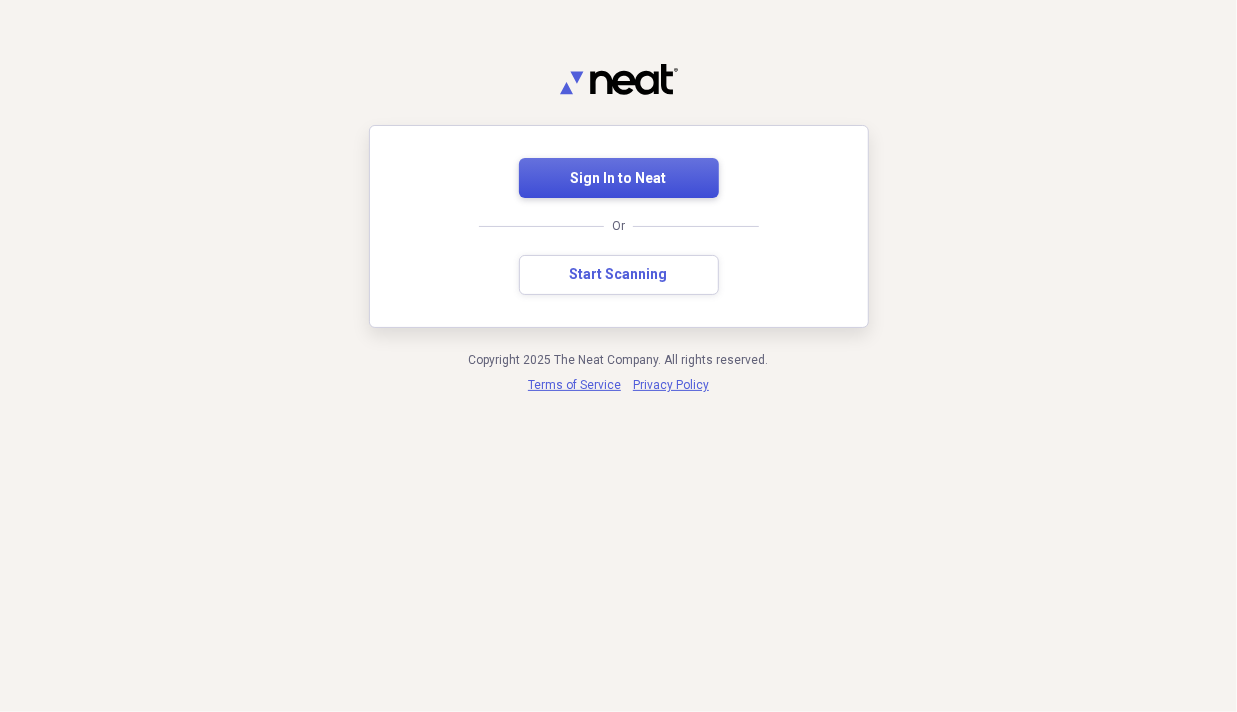 click on "Sign In to Neat" at bounding box center (619, 179) 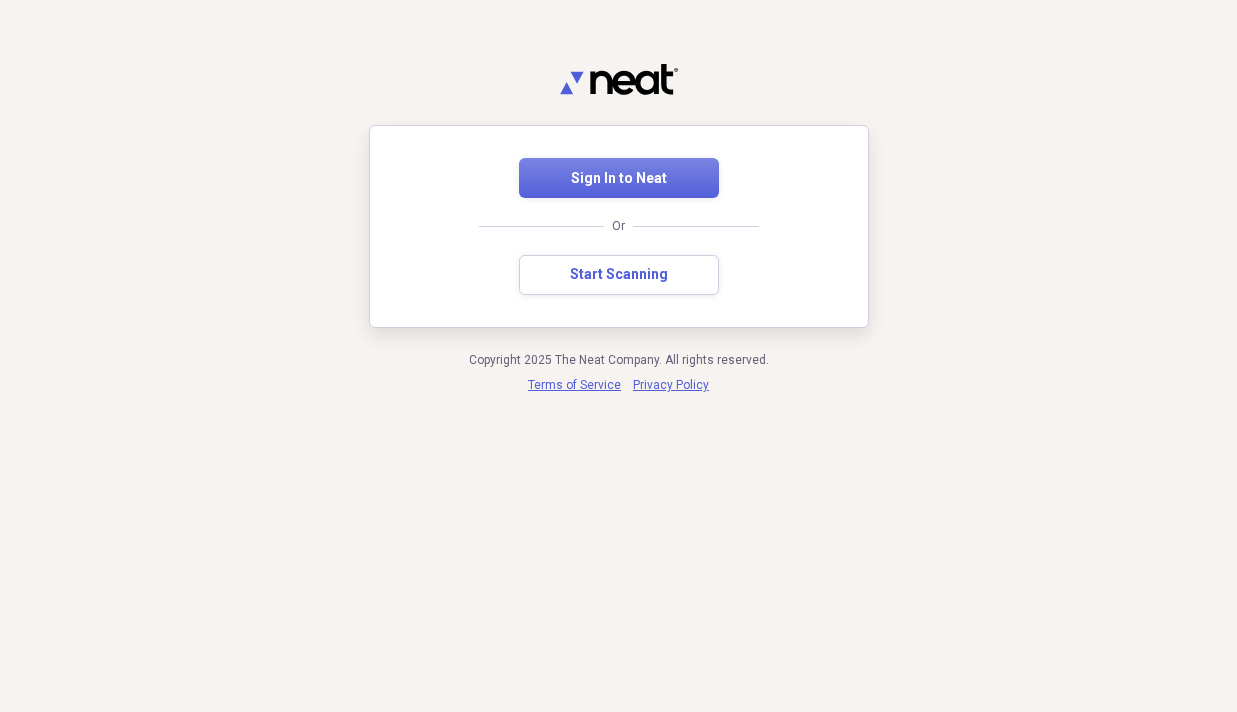 scroll, scrollTop: 0, scrollLeft: 0, axis: both 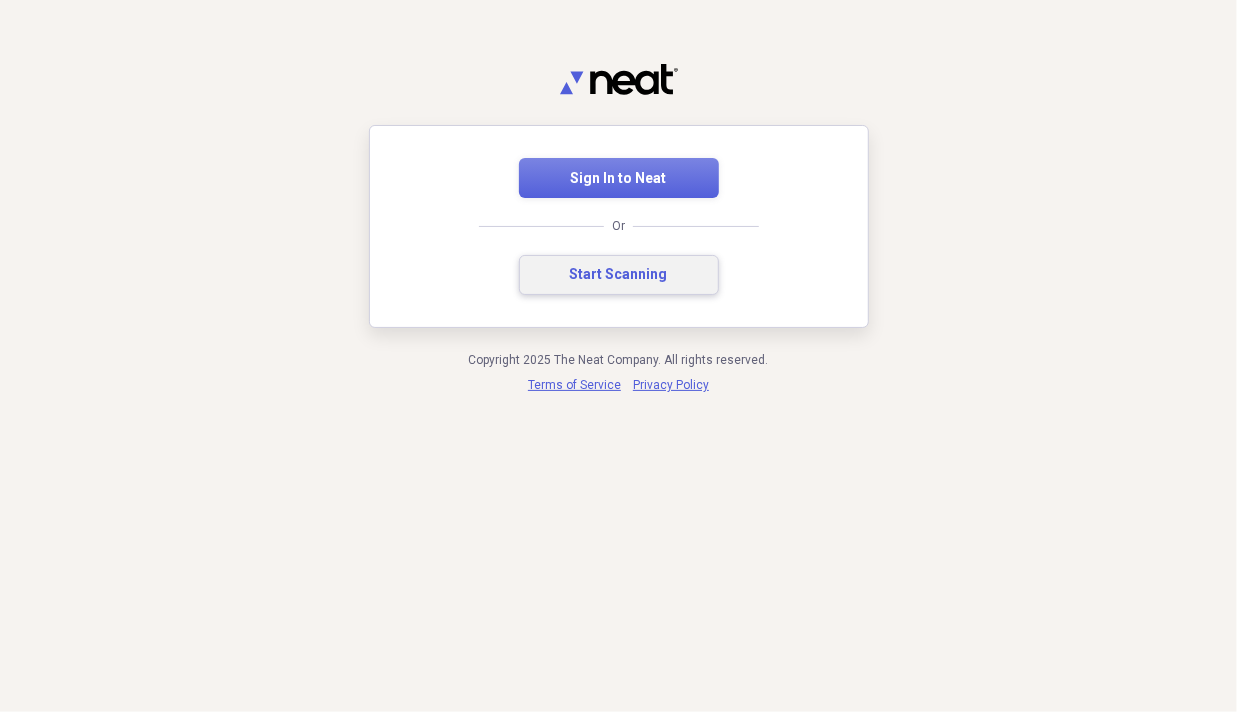 click on "Start Scanning" at bounding box center [619, 275] 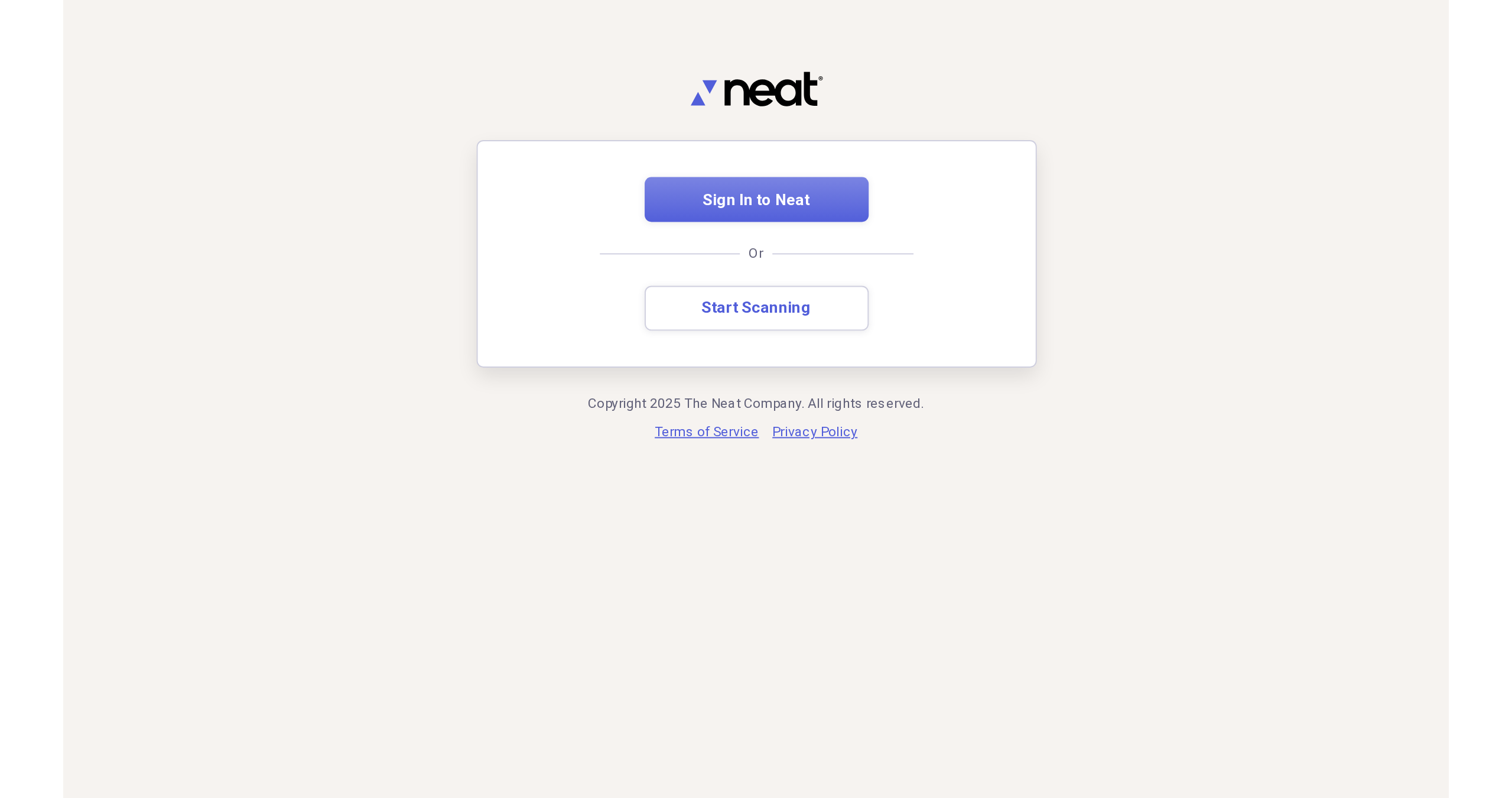 scroll, scrollTop: 0, scrollLeft: 0, axis: both 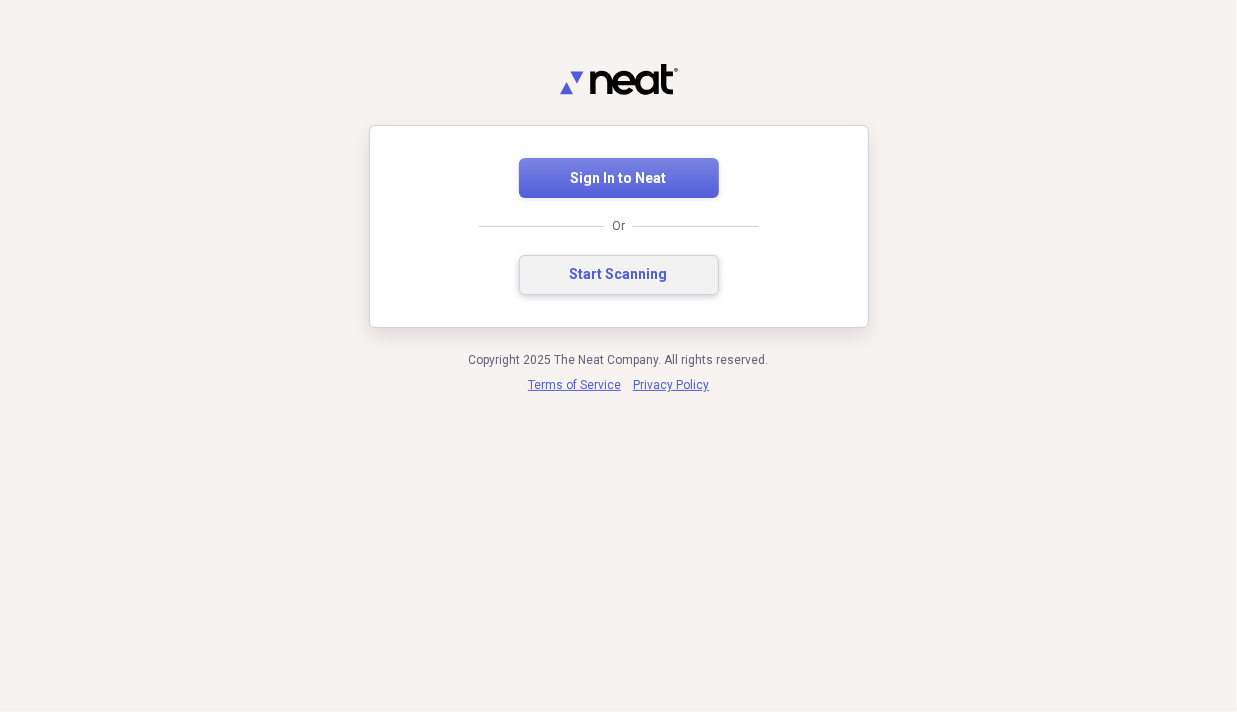 click on "Start Scanning" at bounding box center (619, 275) 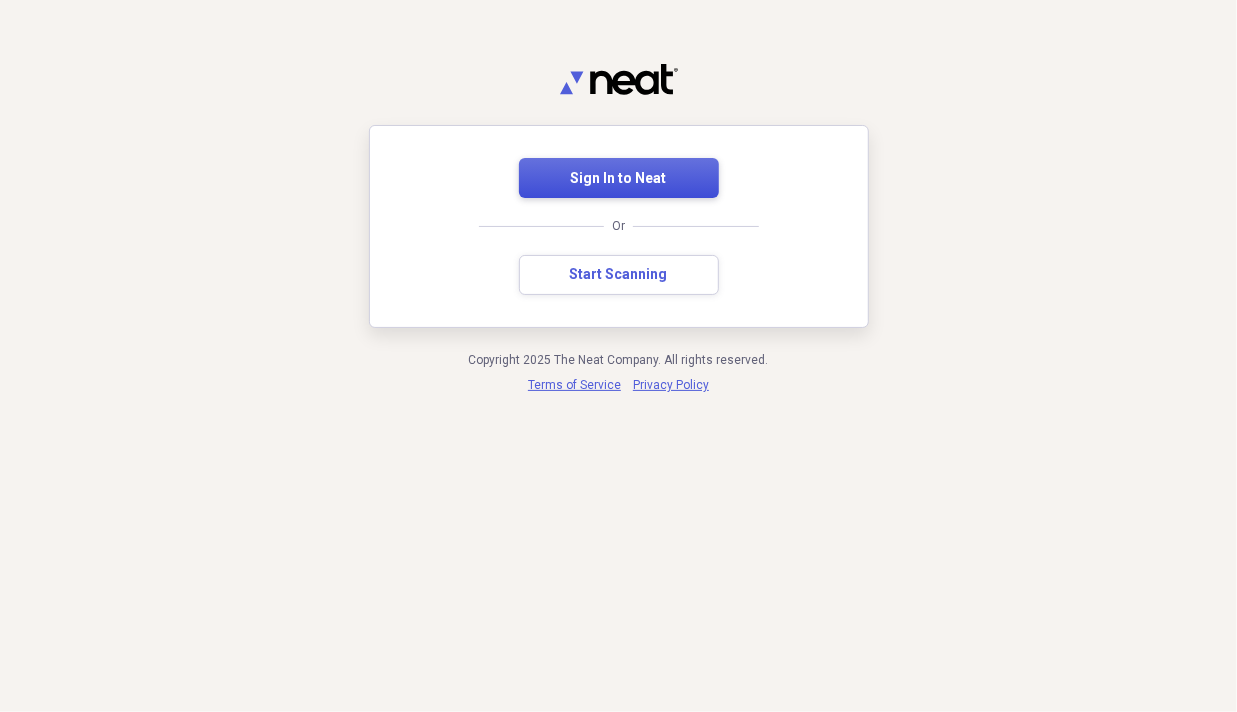 click on "Sign In to Neat" at bounding box center (619, 179) 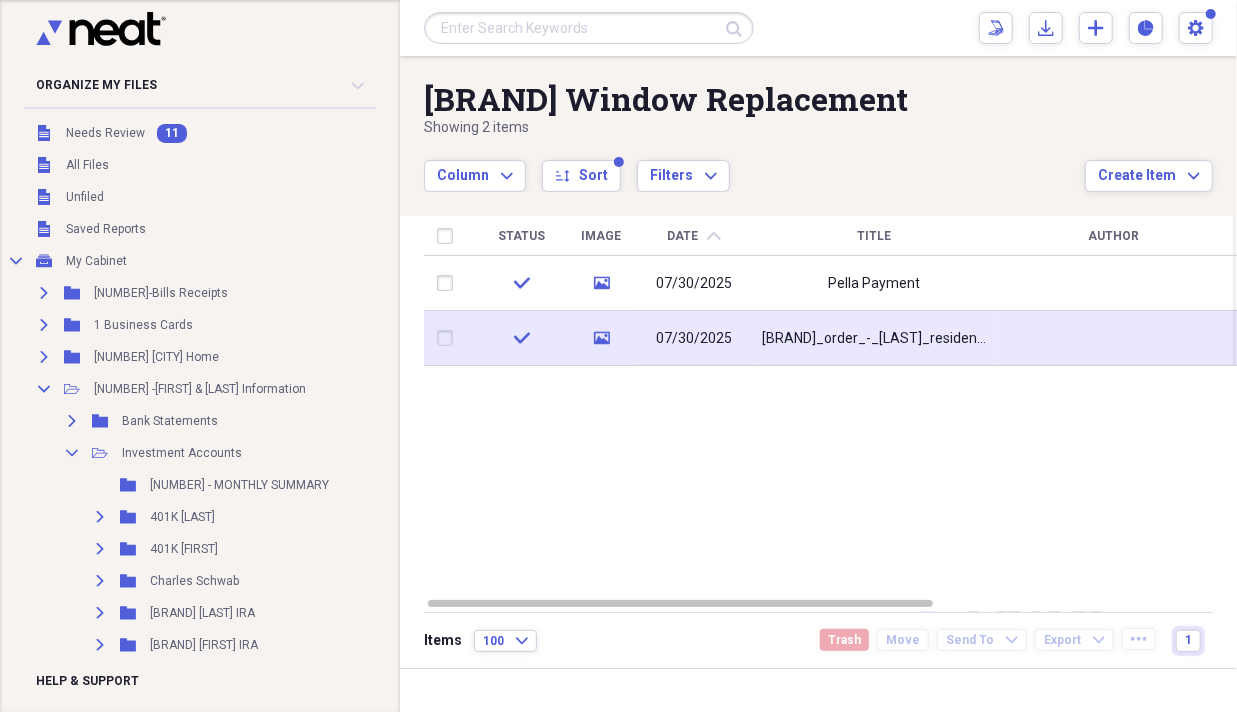 click on "07/30/2025" at bounding box center [694, 339] 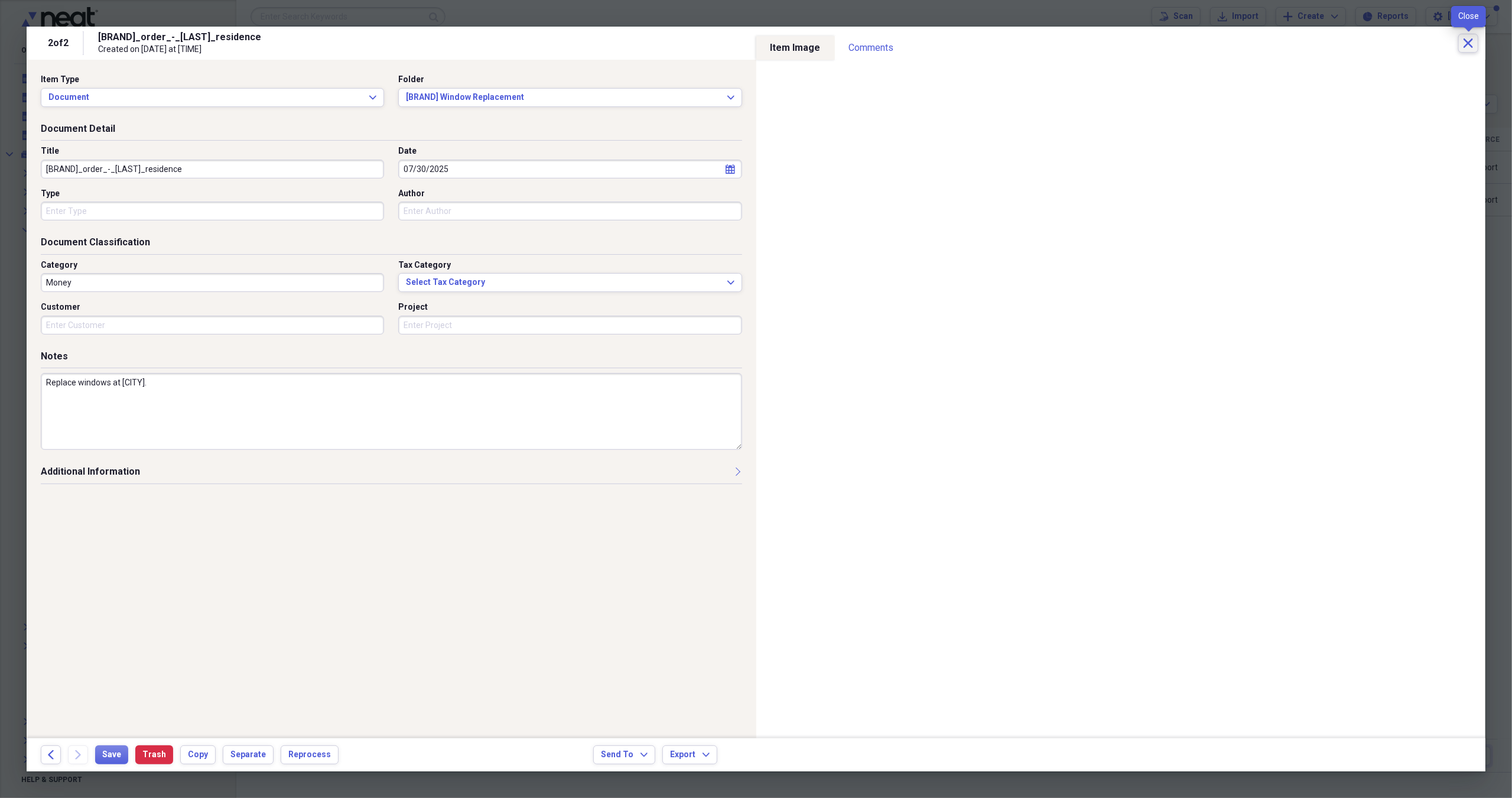 click on "Close" 